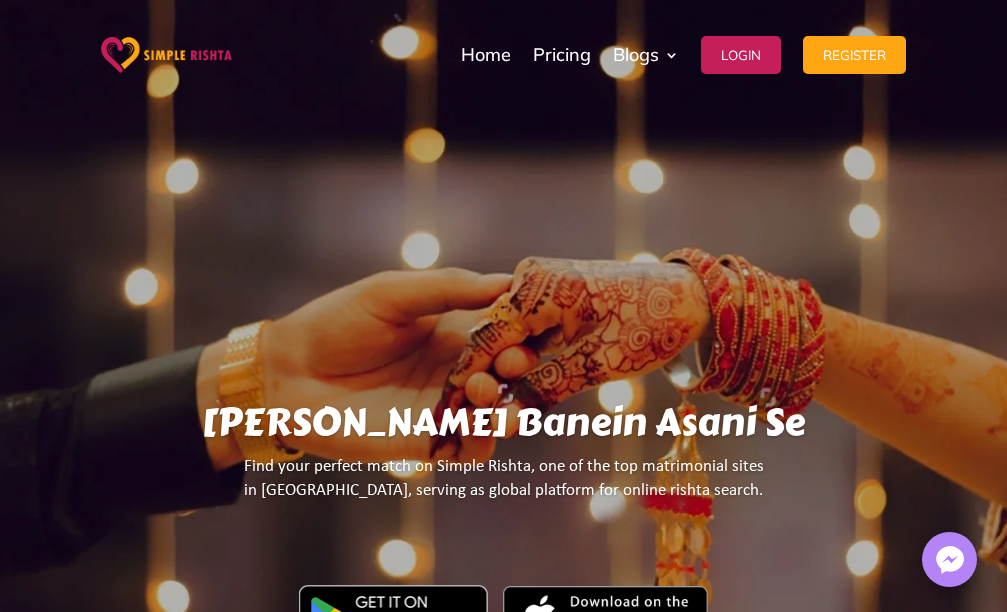 scroll, scrollTop: 1100, scrollLeft: 0, axis: vertical 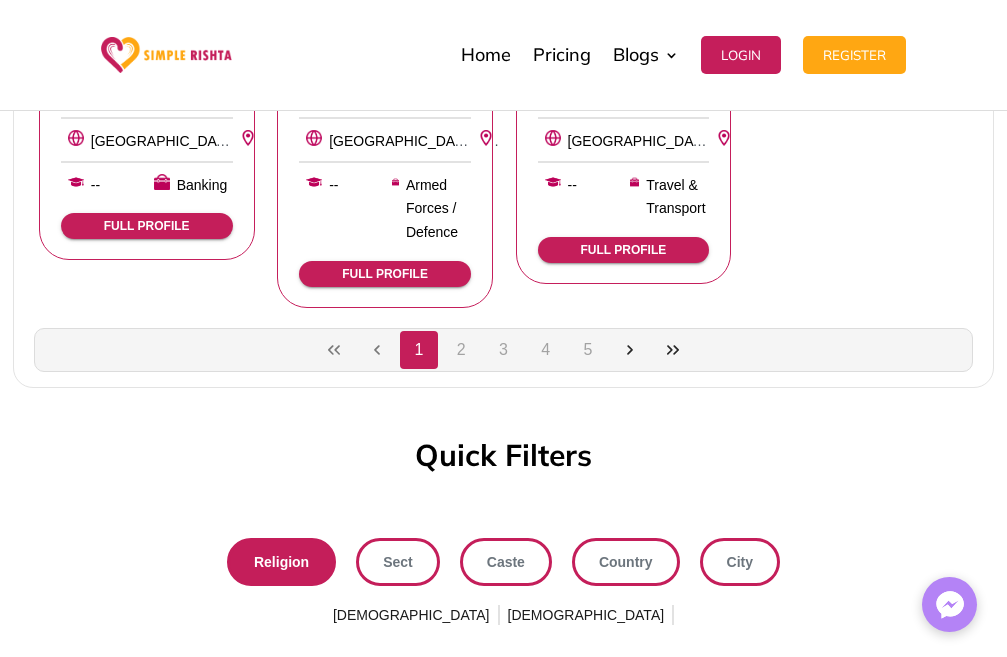 click on "2" 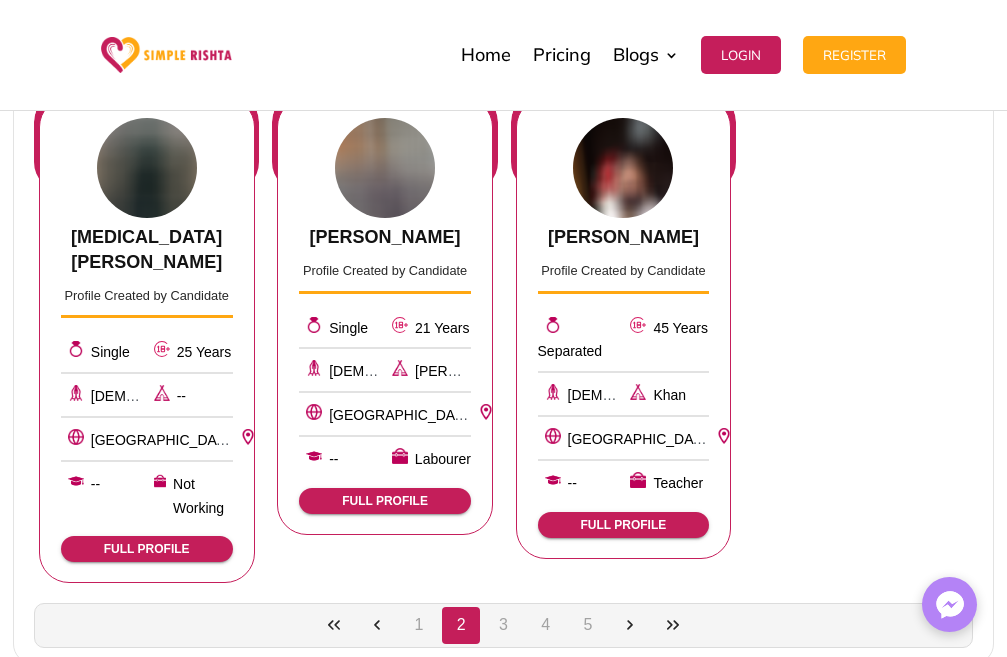 scroll, scrollTop: 1978, scrollLeft: 0, axis: vertical 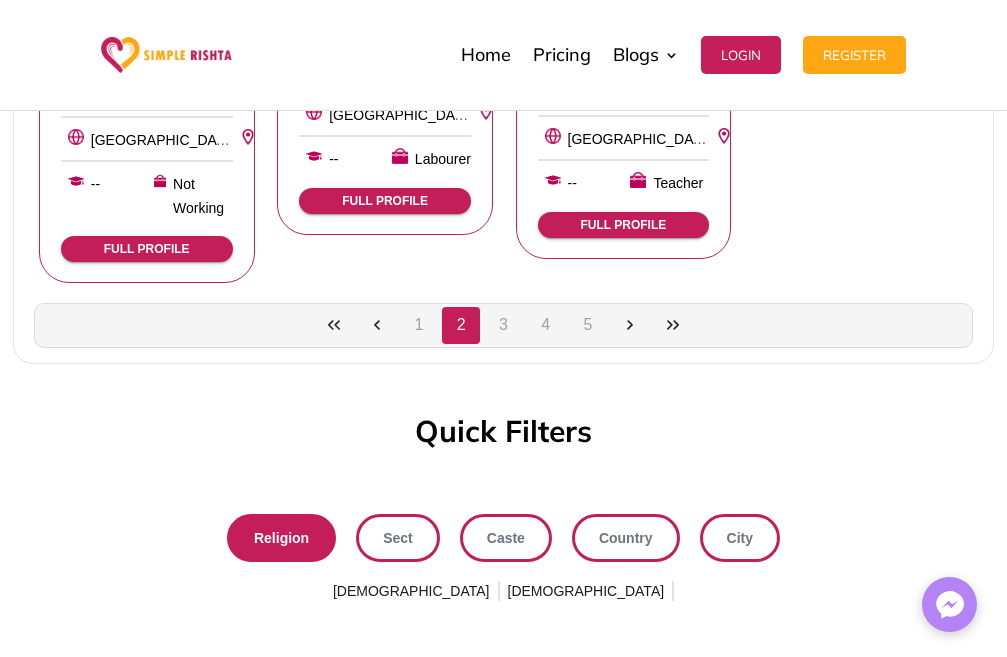 click on "3" 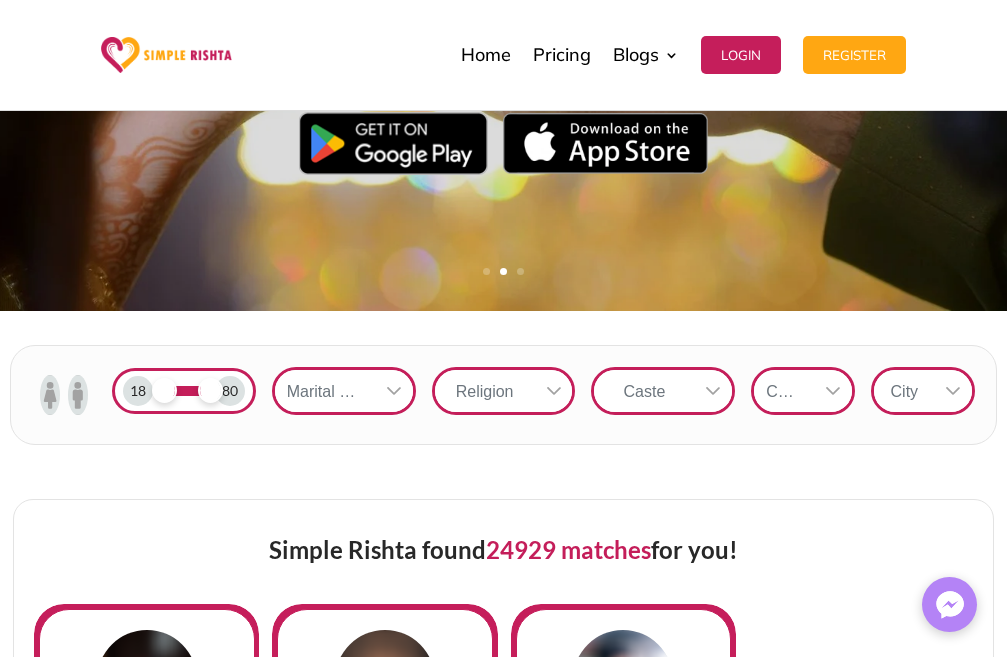 scroll, scrollTop: 500, scrollLeft: 0, axis: vertical 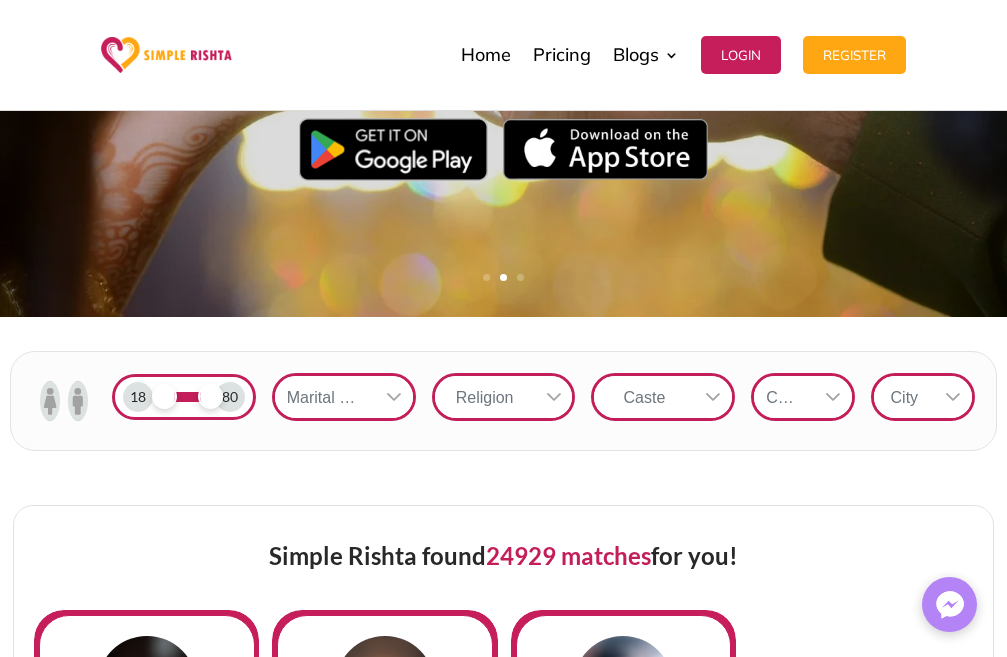 click at bounding box center [394, 397] 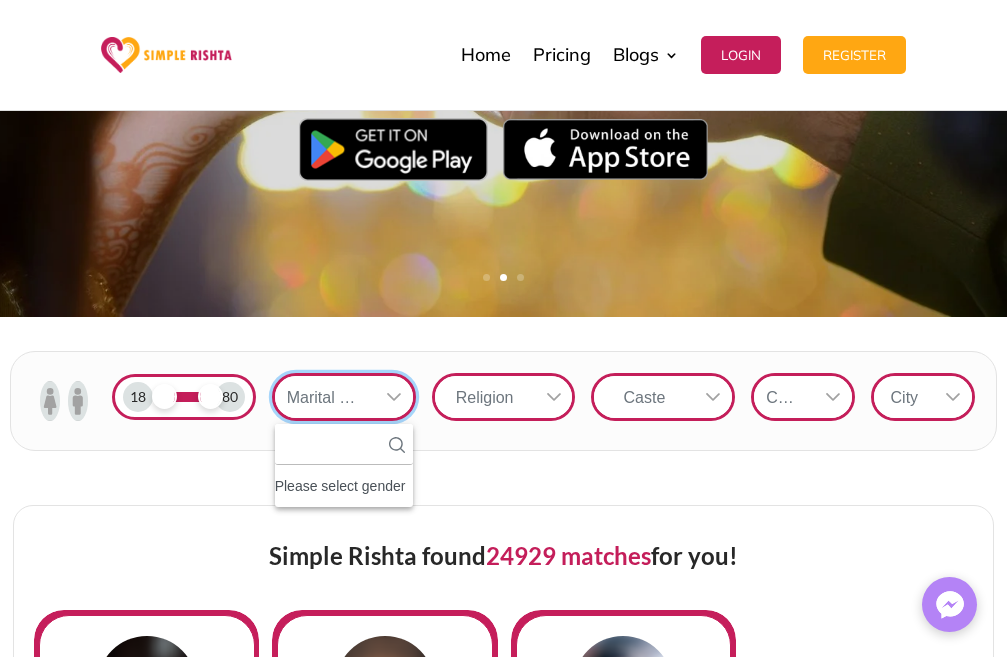 scroll, scrollTop: 22, scrollLeft: 3, axis: both 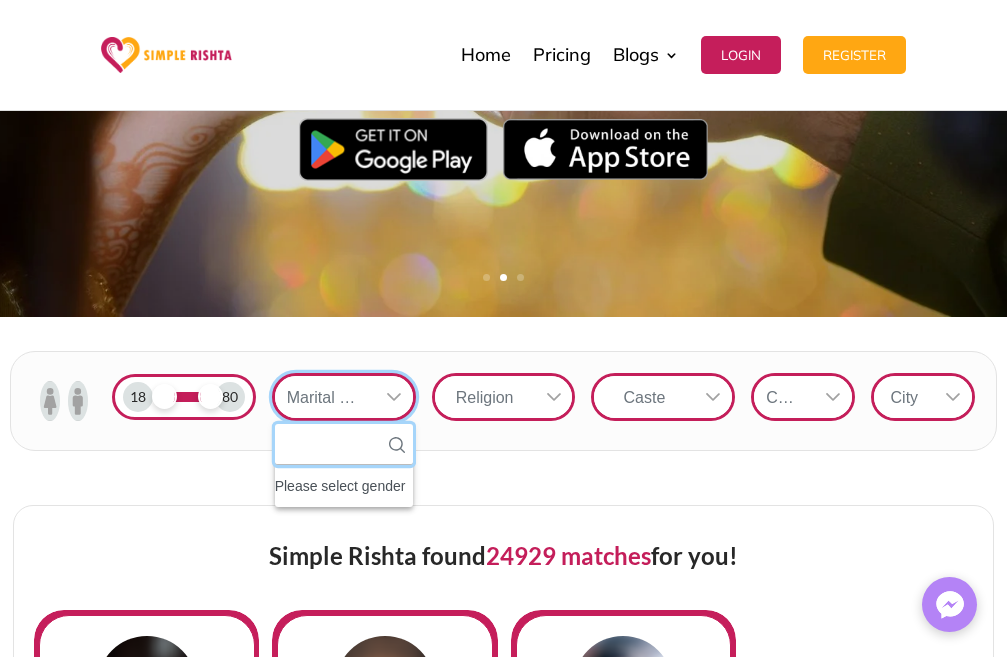 click at bounding box center [344, 444] 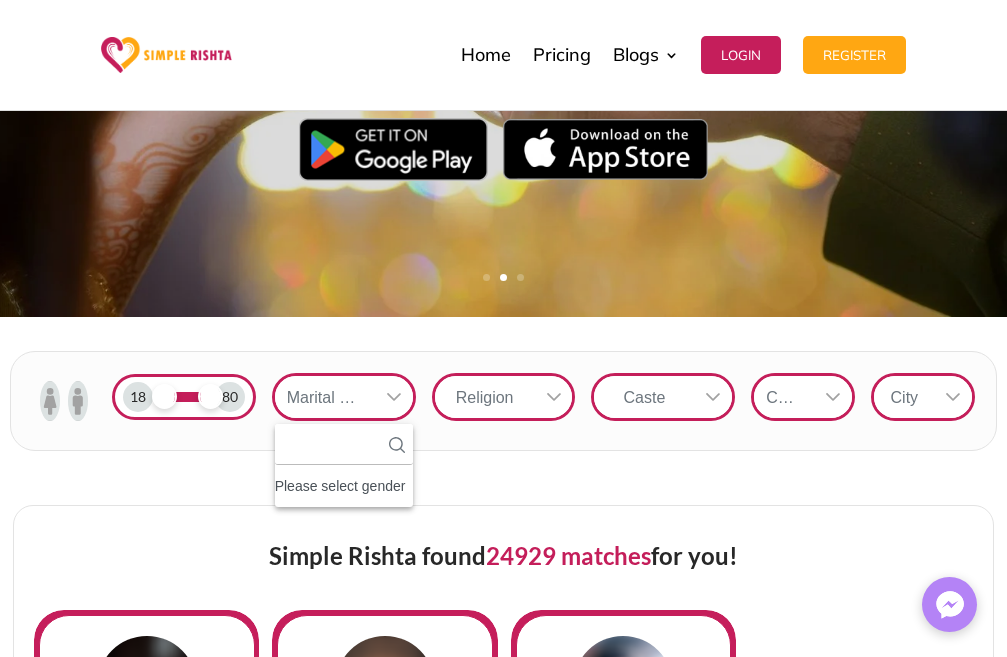 click on "Please select gender" 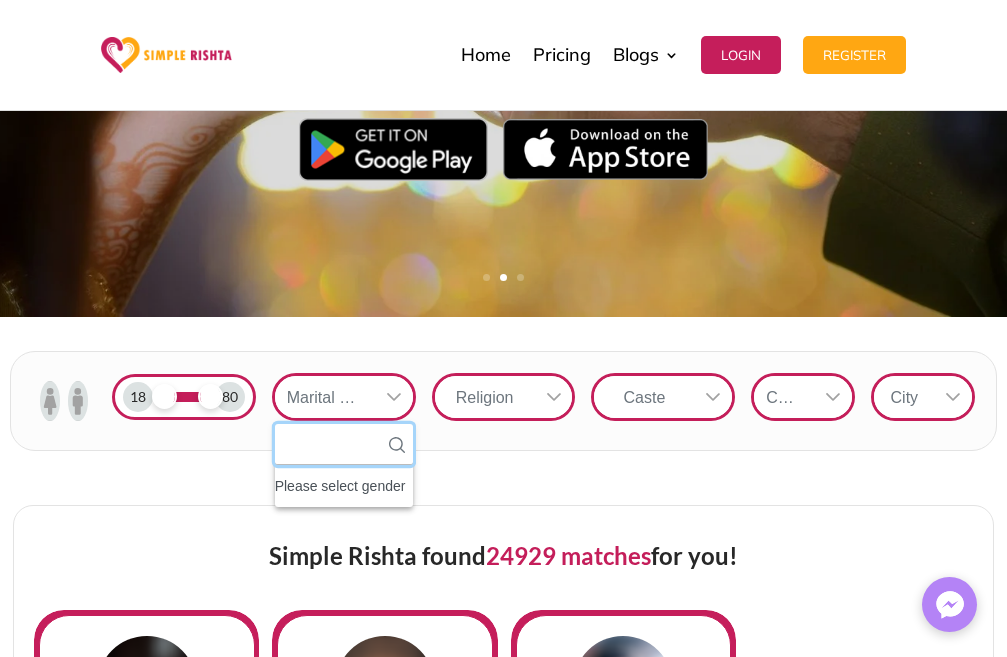 click at bounding box center (344, 444) 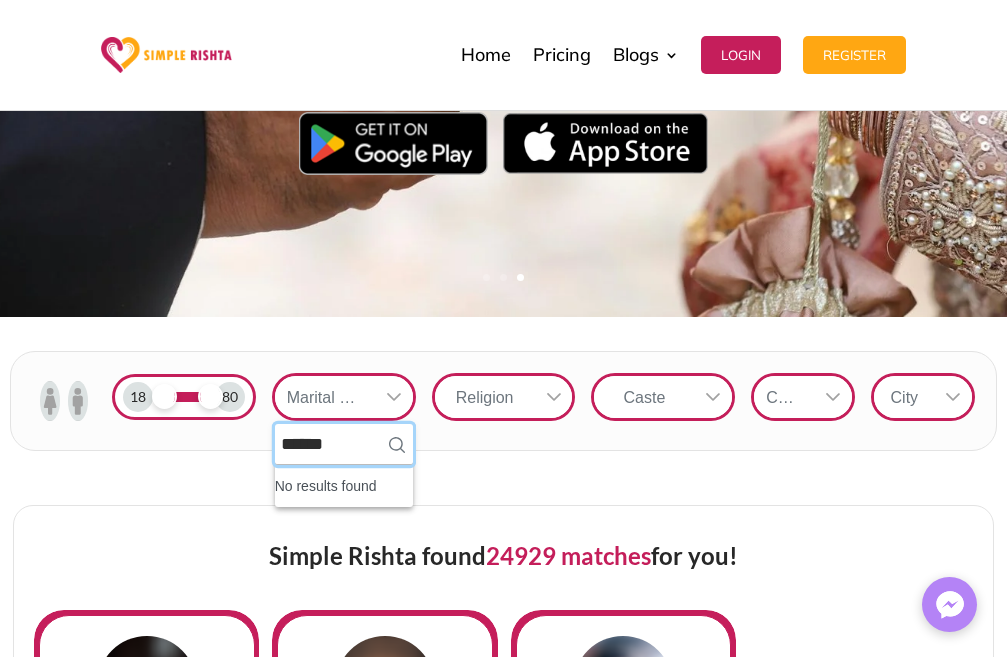 type on "******" 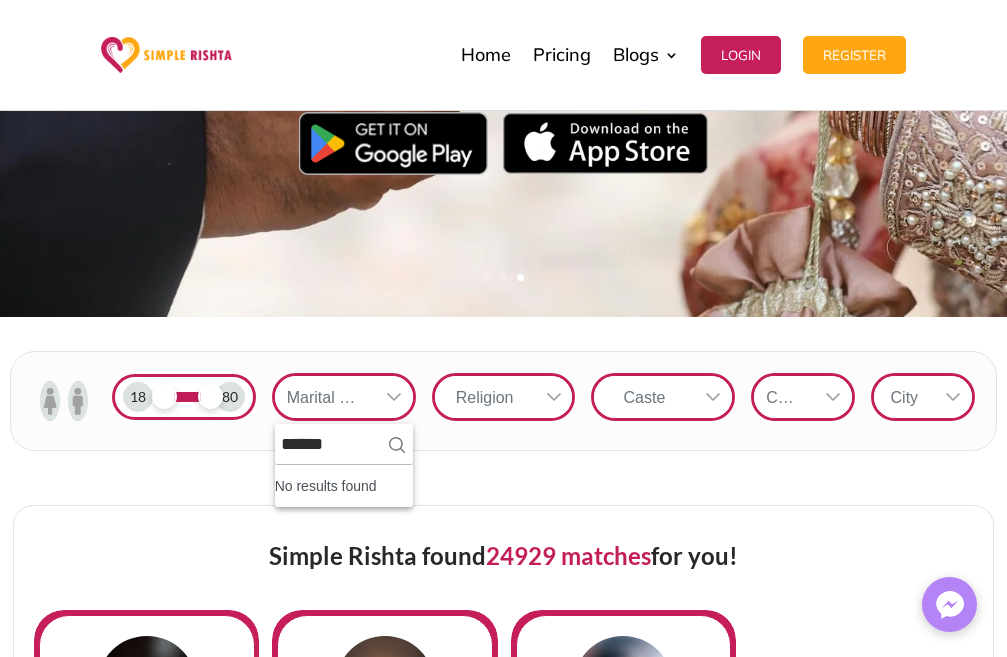 click at bounding box center (554, 397) 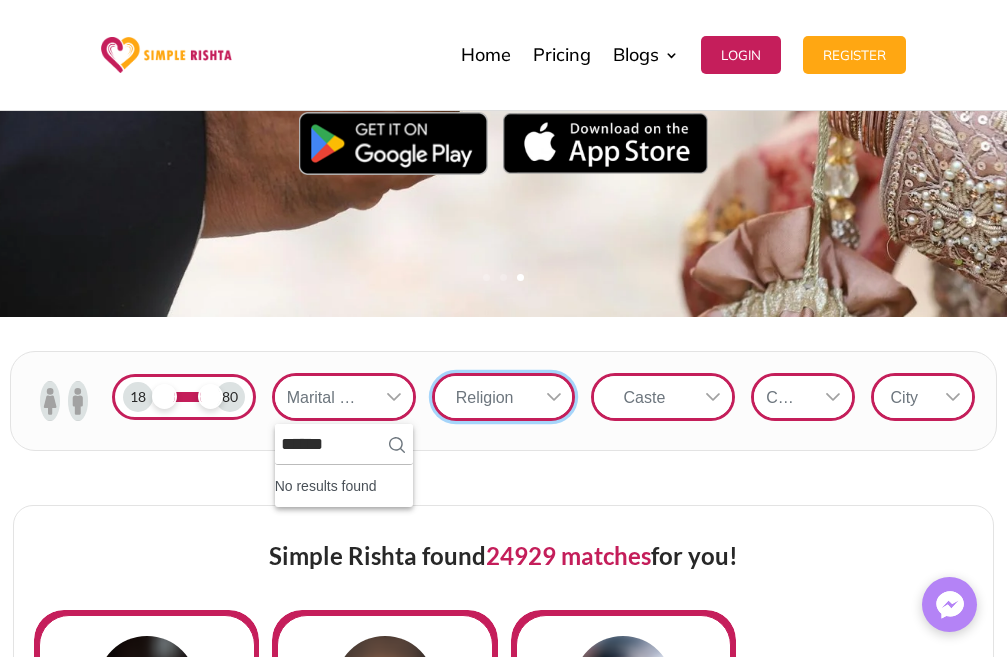 scroll, scrollTop: 22, scrollLeft: 3, axis: both 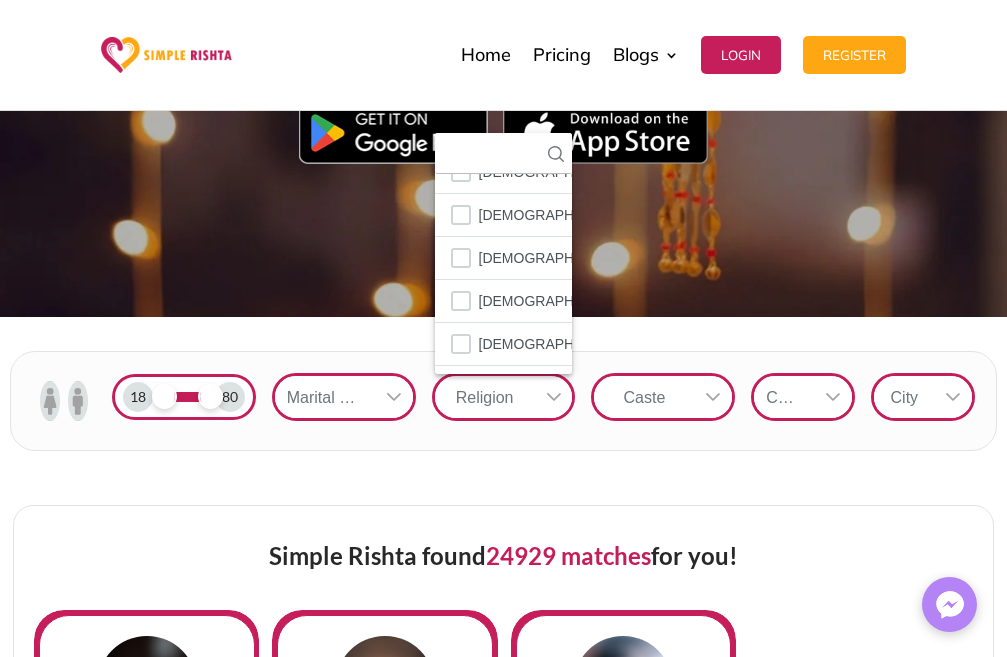 drag, startPoint x: 492, startPoint y: 303, endPoint x: 593, endPoint y: 321, distance: 102.59142 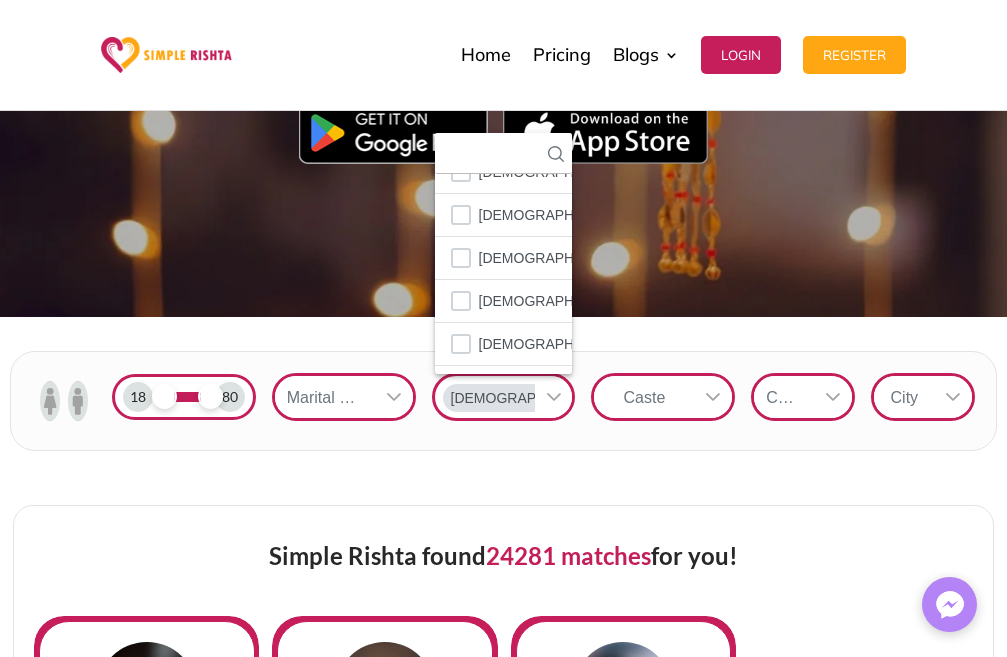 click on "Caste" at bounding box center [644, 397] 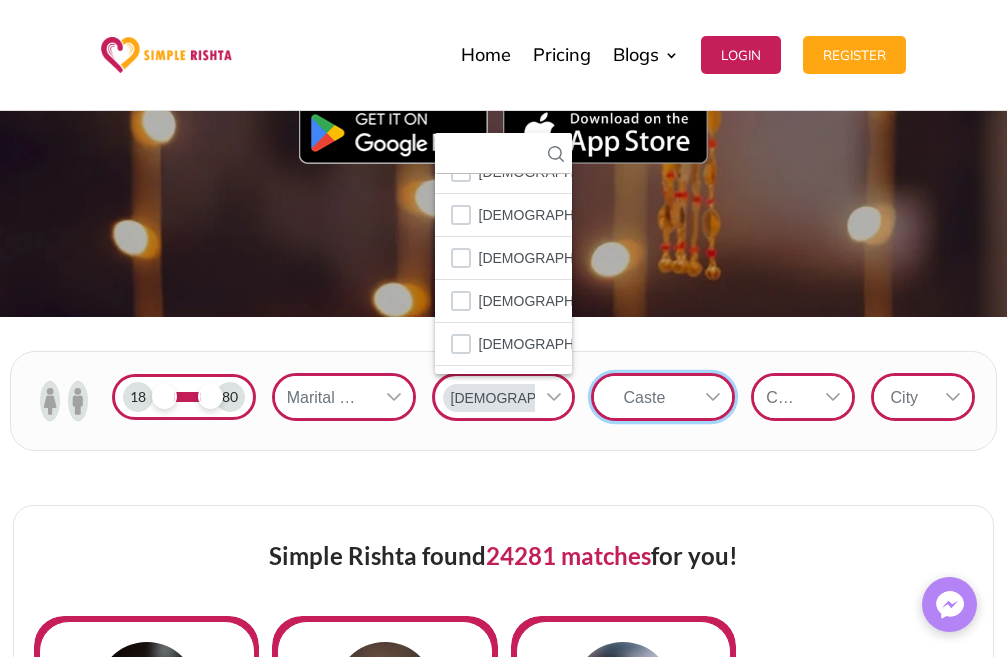 scroll, scrollTop: 22, scrollLeft: 3, axis: both 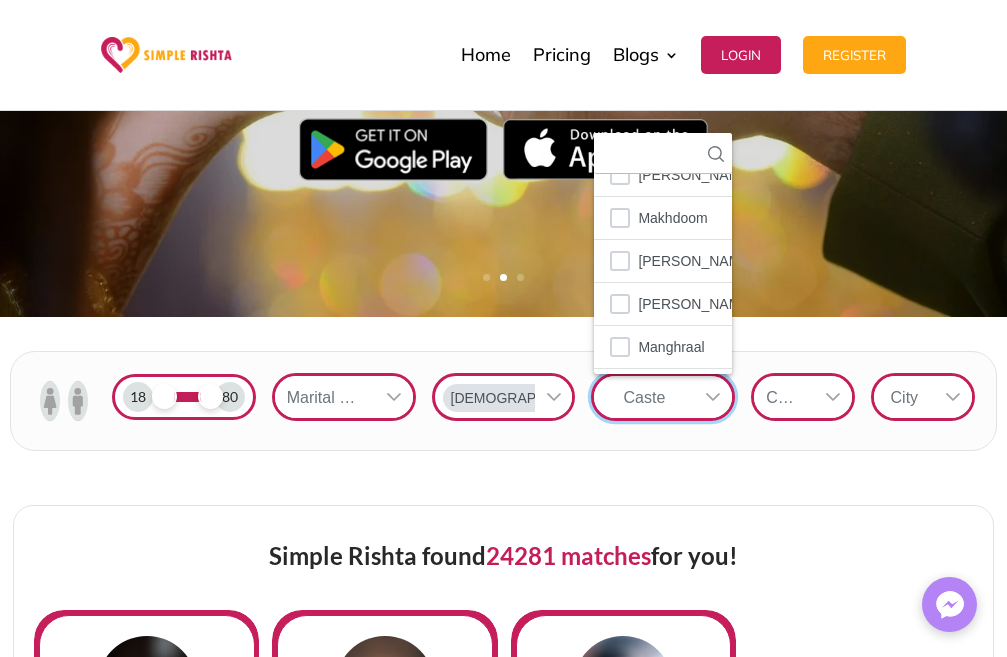 click on "[PERSON_NAME]" 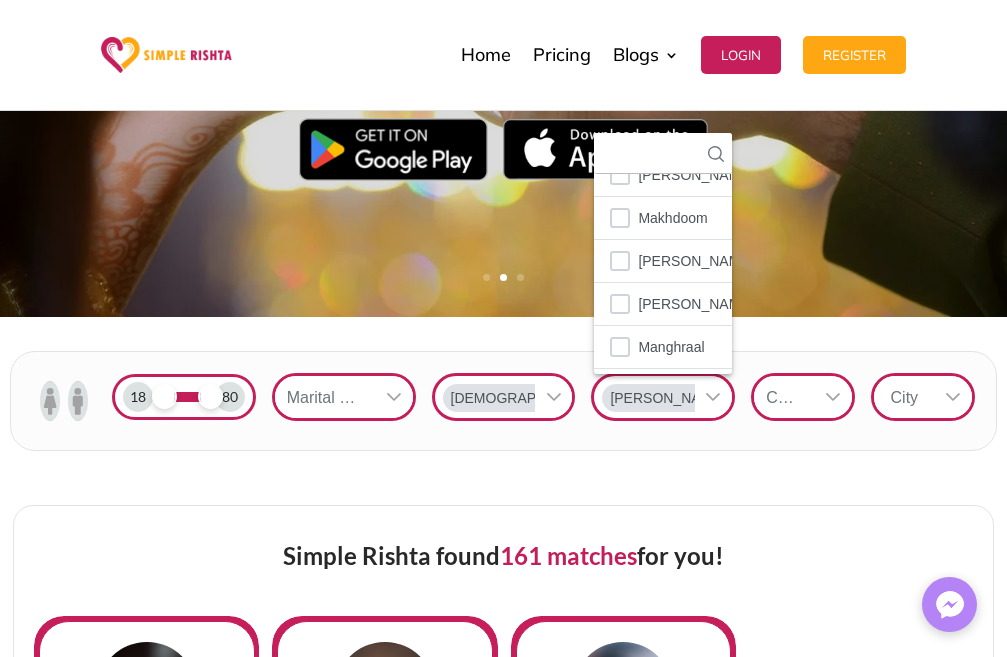 click 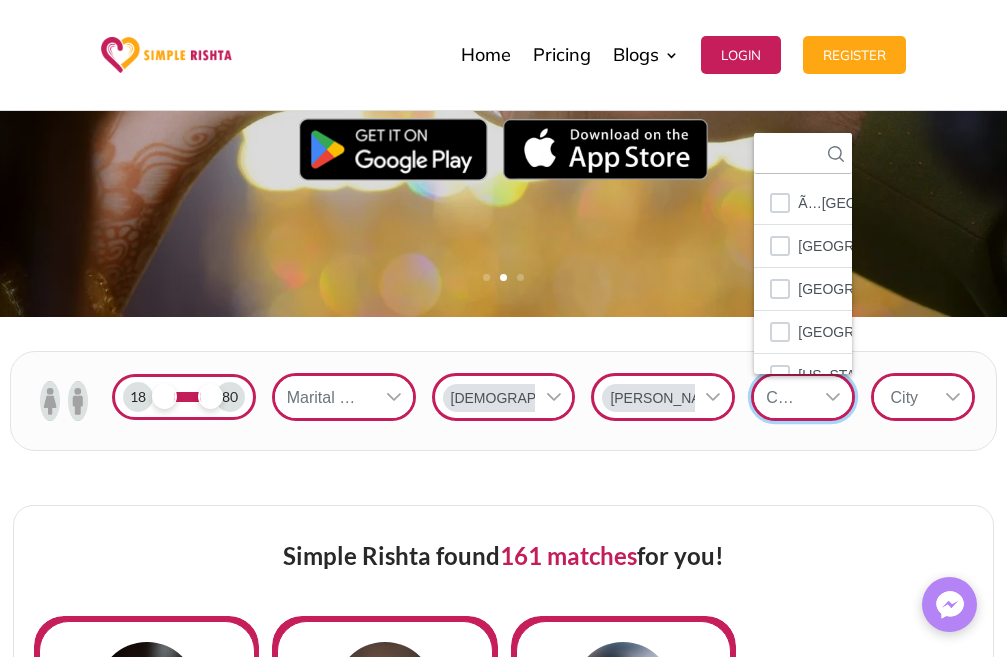 scroll, scrollTop: 22, scrollLeft: 3, axis: both 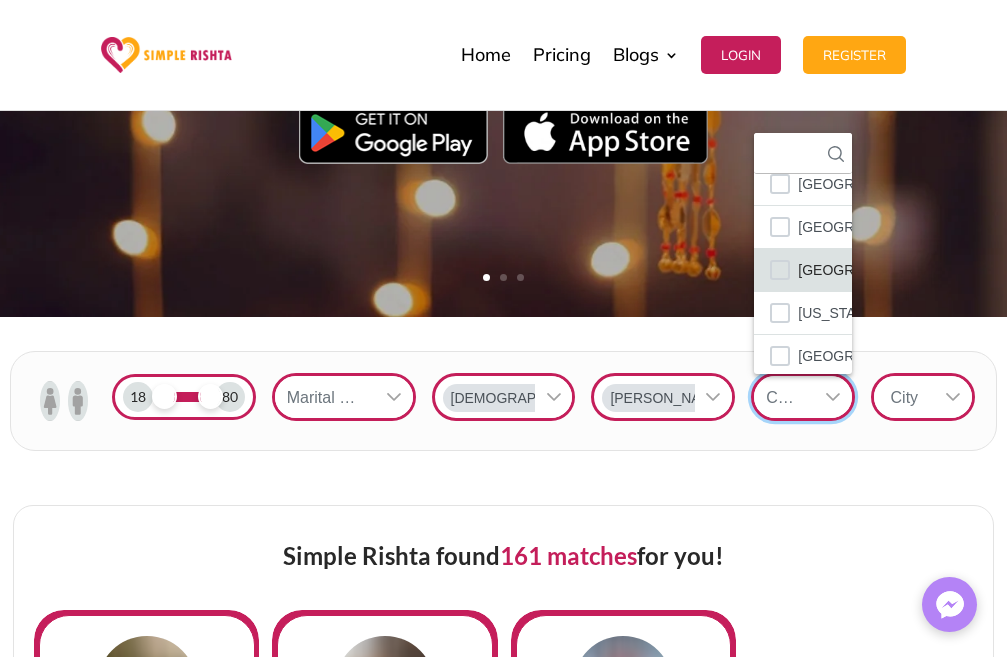 click on "[GEOGRAPHIC_DATA]" 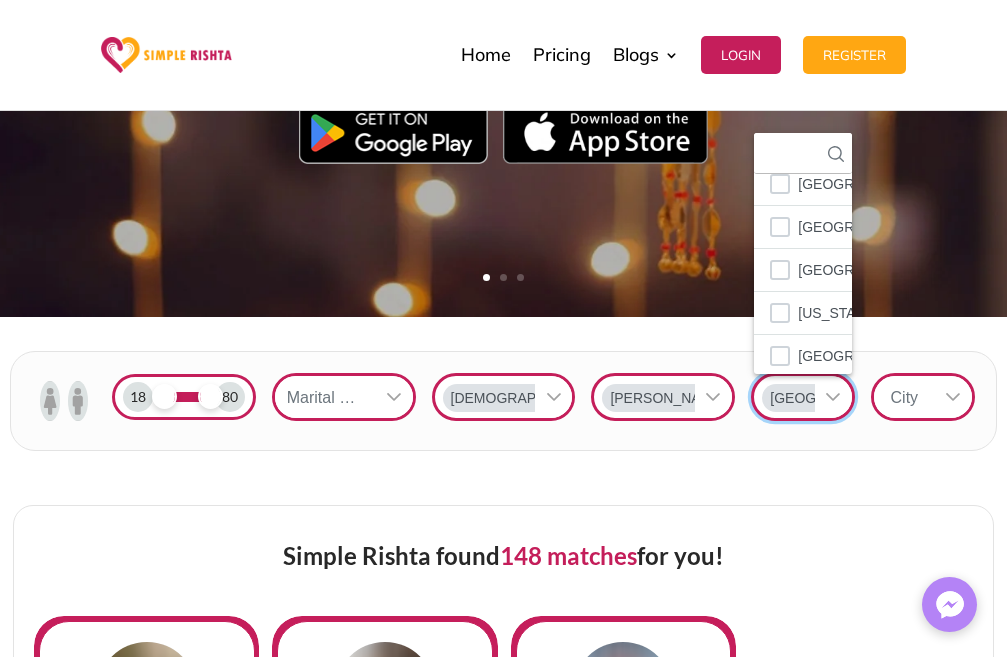 click on "City" at bounding box center (904, 397) 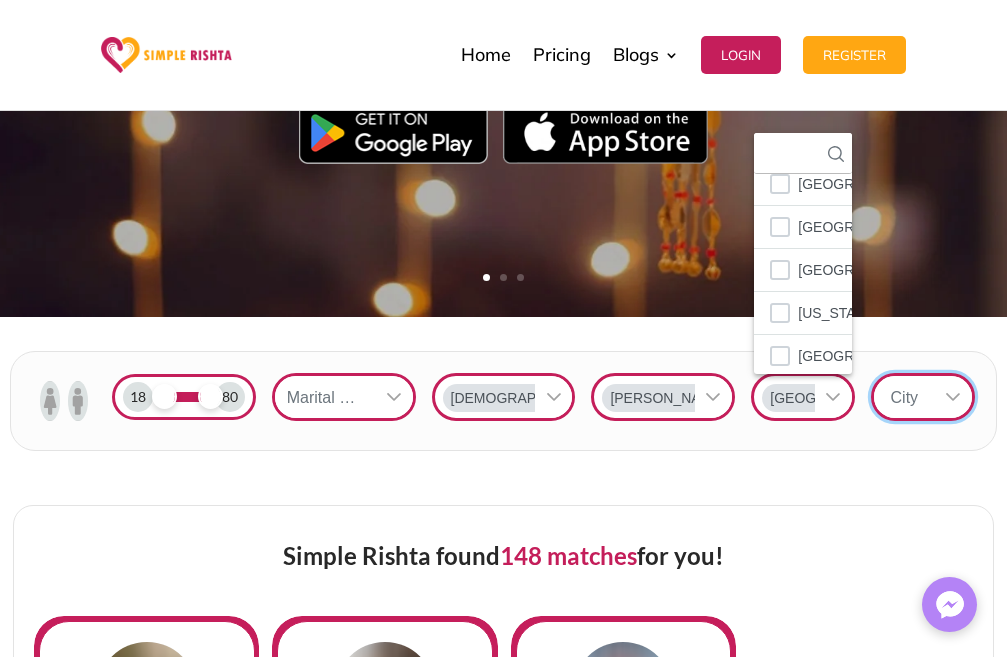 scroll, scrollTop: 22, scrollLeft: 3, axis: both 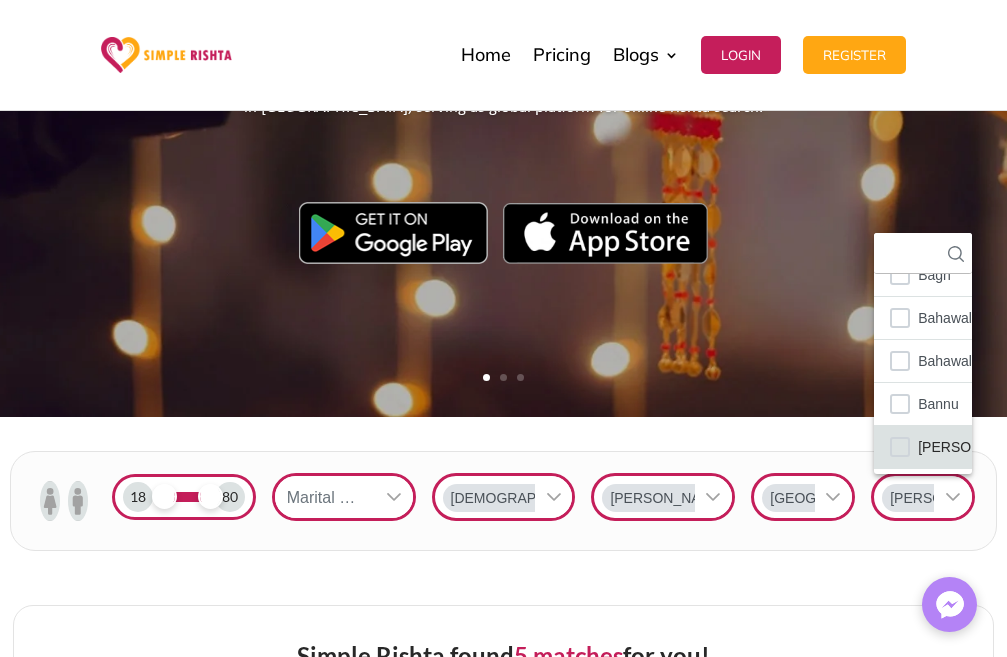 click on "Bahawalpur" 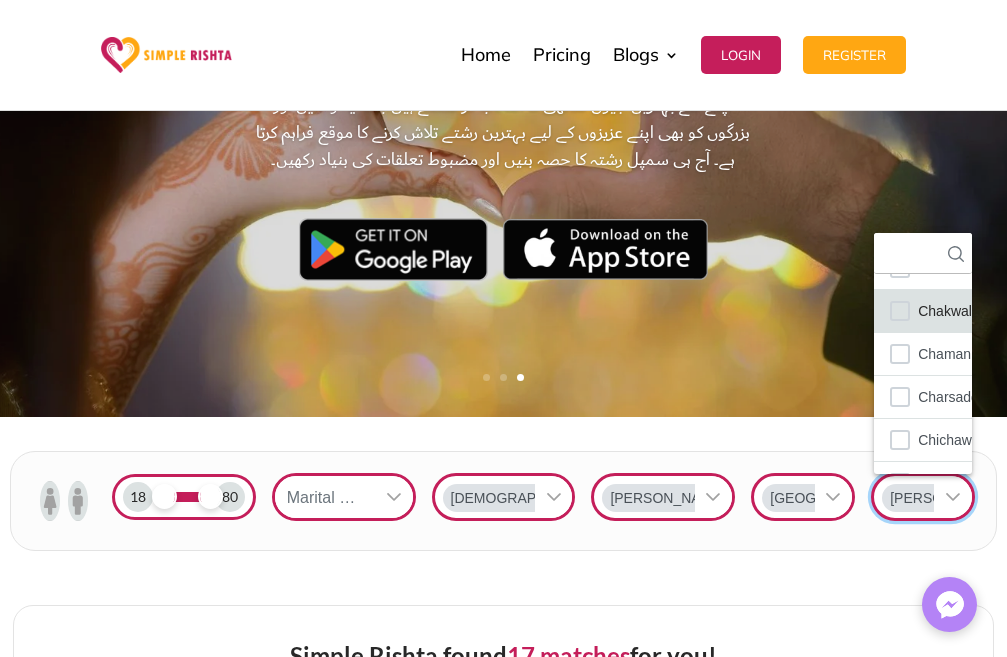 scroll, scrollTop: 500, scrollLeft: 0, axis: vertical 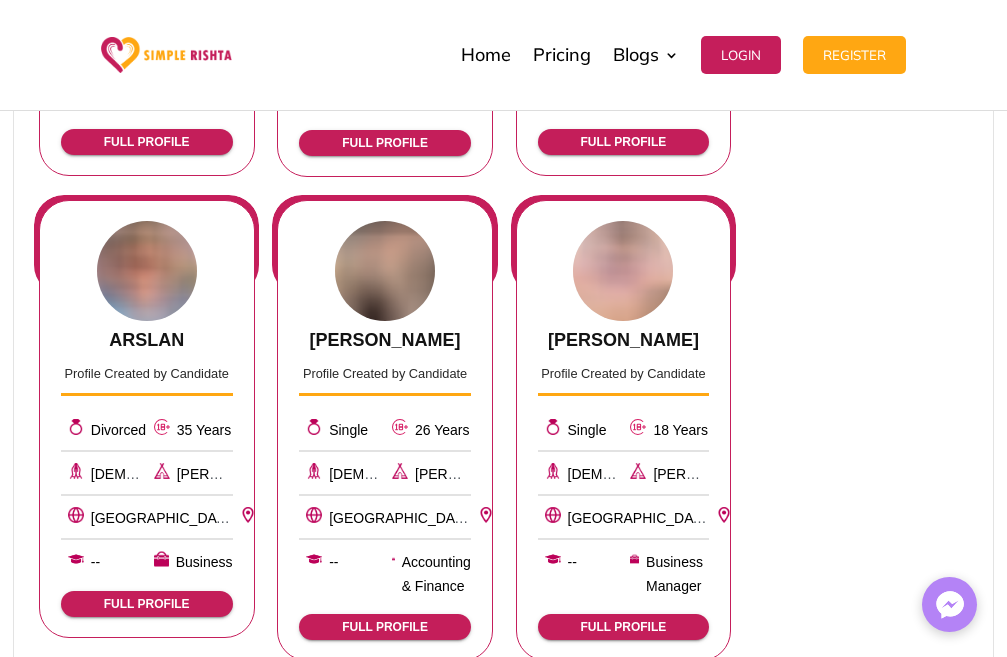 click on "FULL PROFILE" 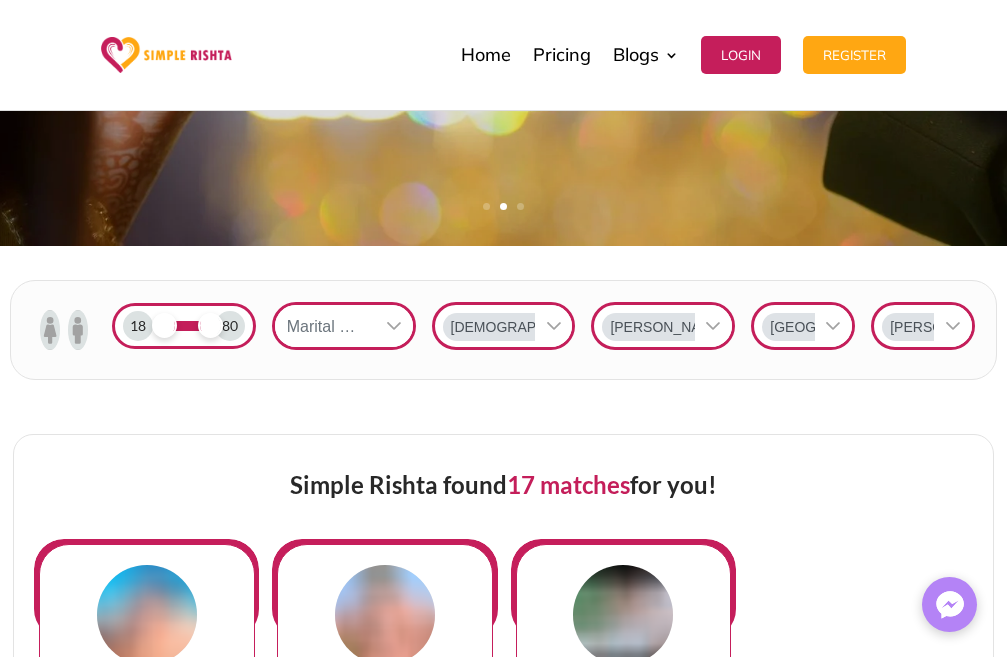 scroll, scrollTop: 600, scrollLeft: 0, axis: vertical 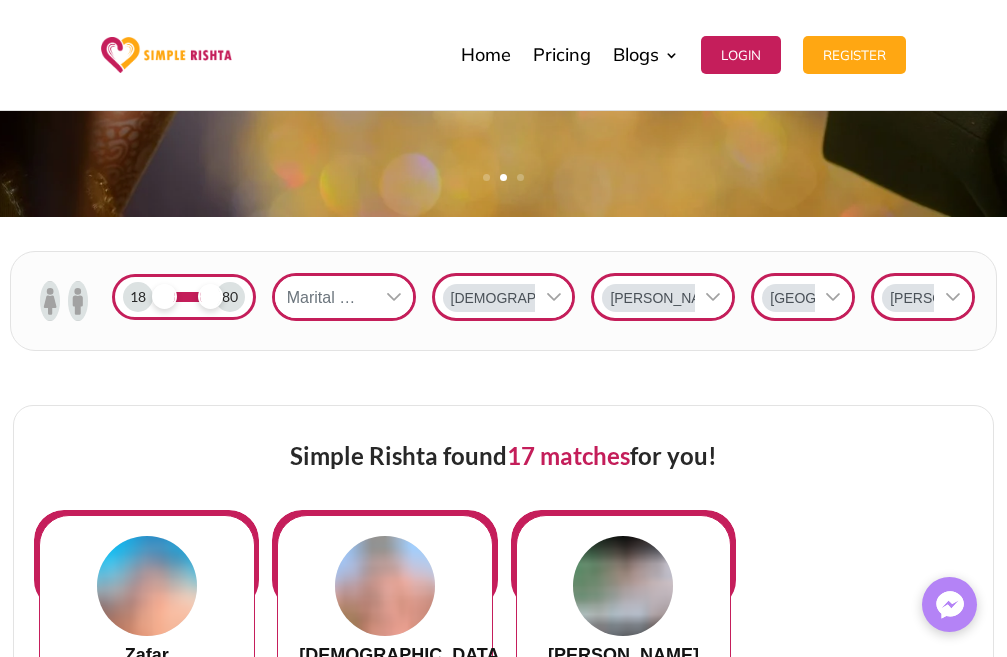 click 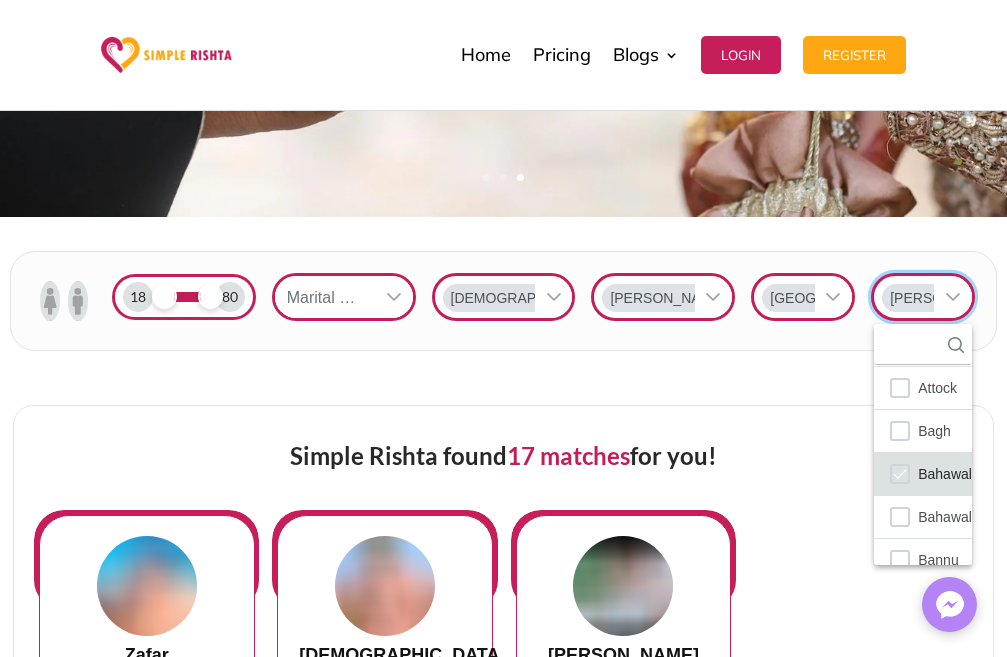 scroll, scrollTop: 100, scrollLeft: 0, axis: vertical 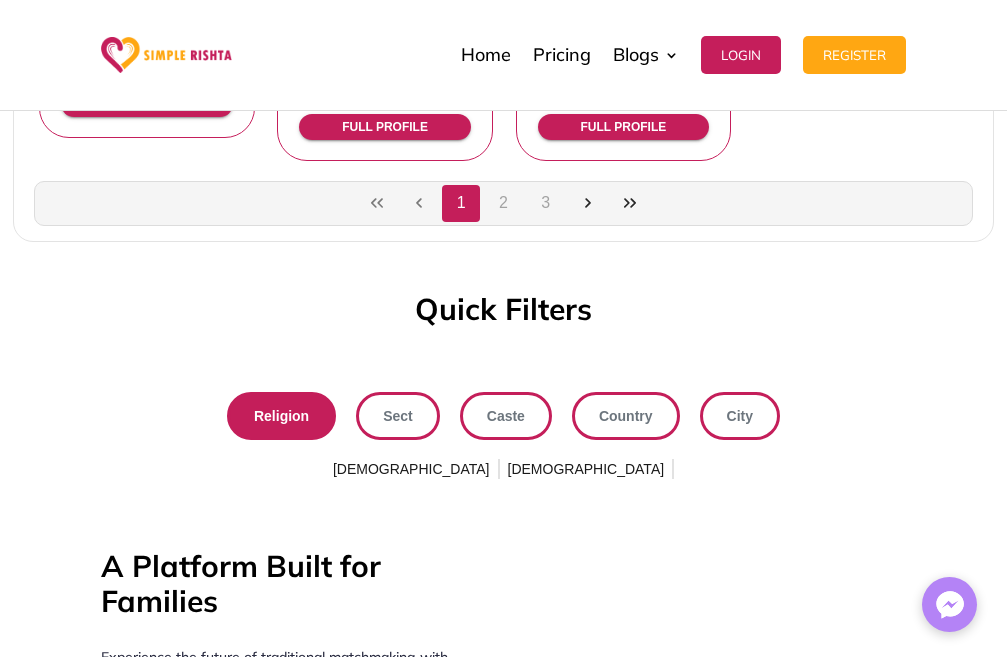 drag, startPoint x: 496, startPoint y: 210, endPoint x: 521, endPoint y: 215, distance: 25.495098 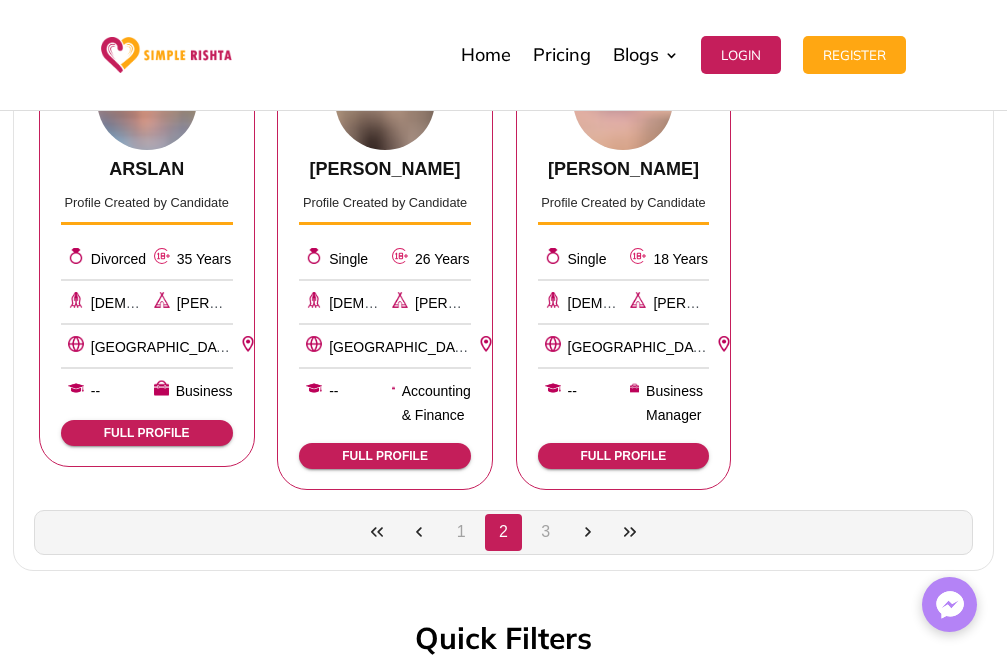 scroll, scrollTop: 1706, scrollLeft: 0, axis: vertical 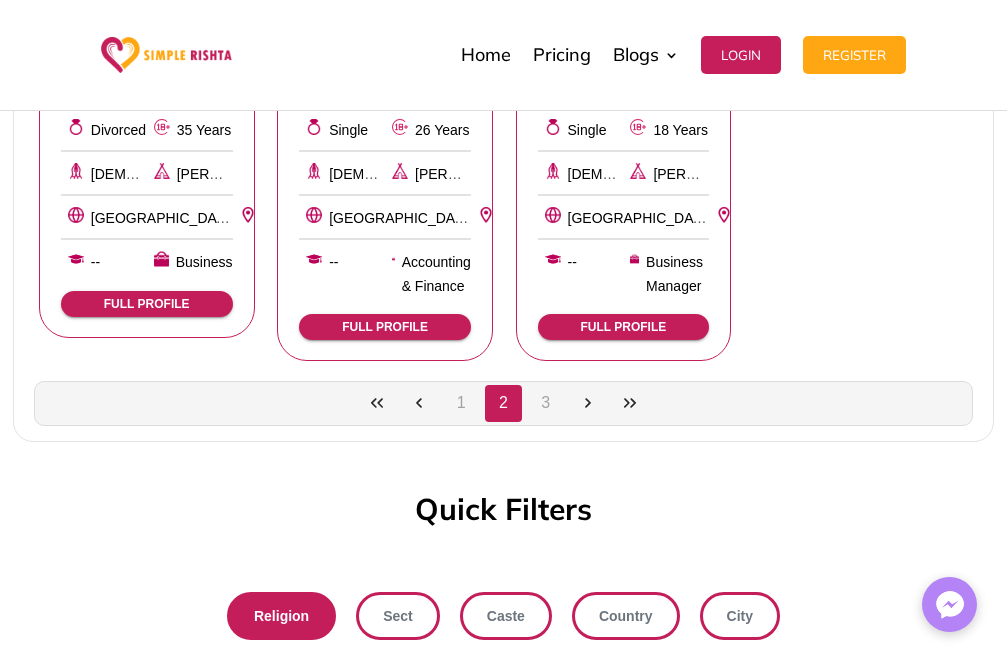 click on "3" 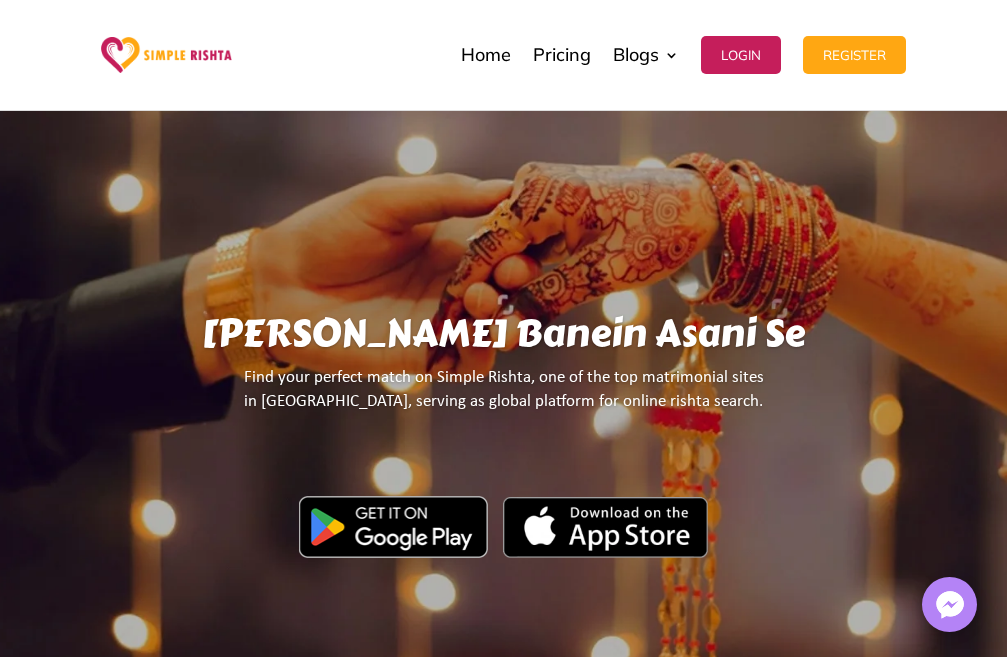 scroll, scrollTop: 0, scrollLeft: 0, axis: both 